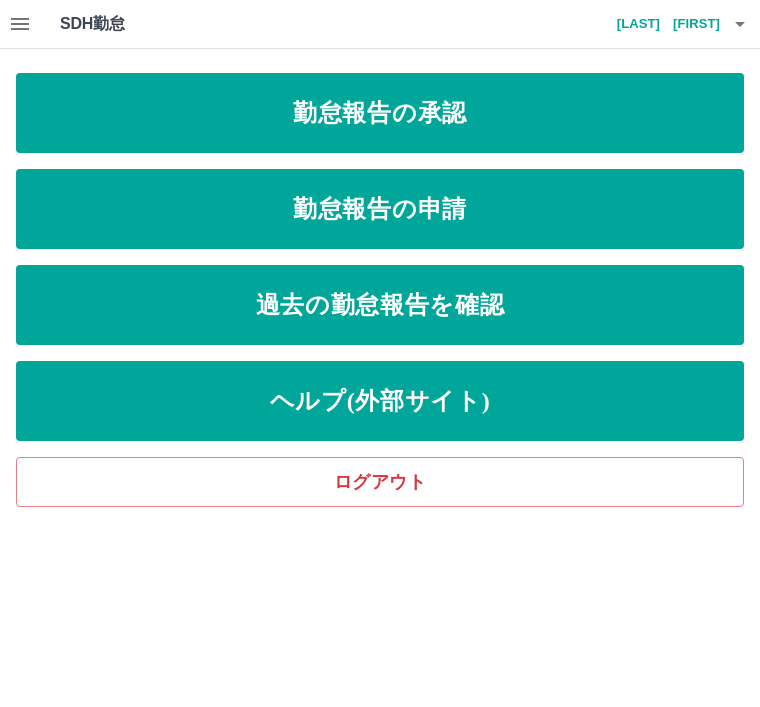 scroll, scrollTop: 0, scrollLeft: 0, axis: both 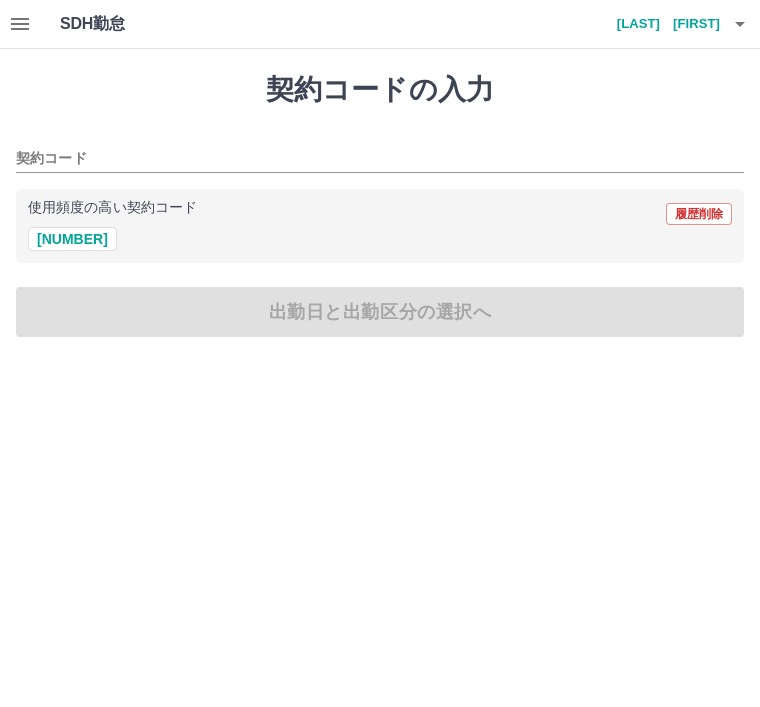 click on "[NUMBER]" at bounding box center (72, 239) 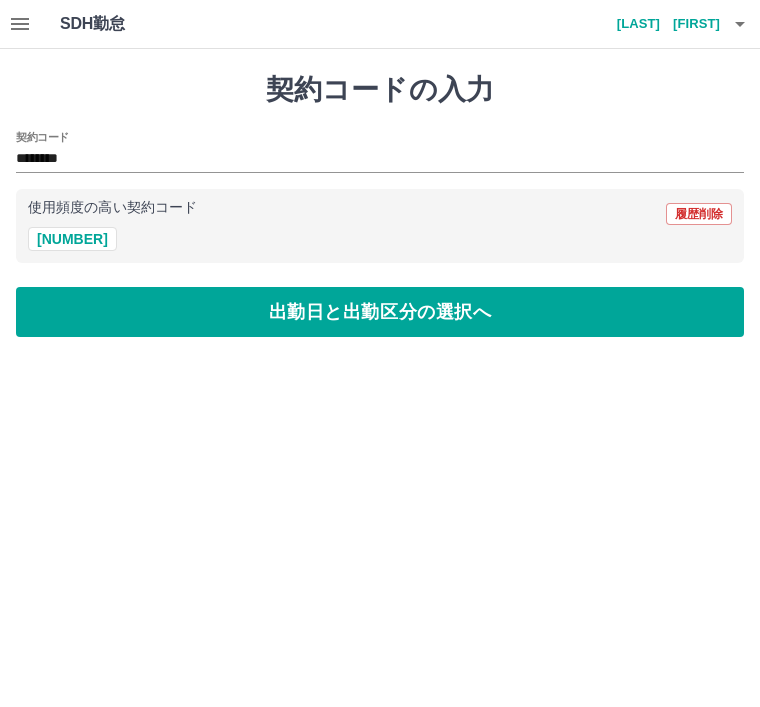 click on "出勤日と出勤区分の選択へ" at bounding box center (380, 312) 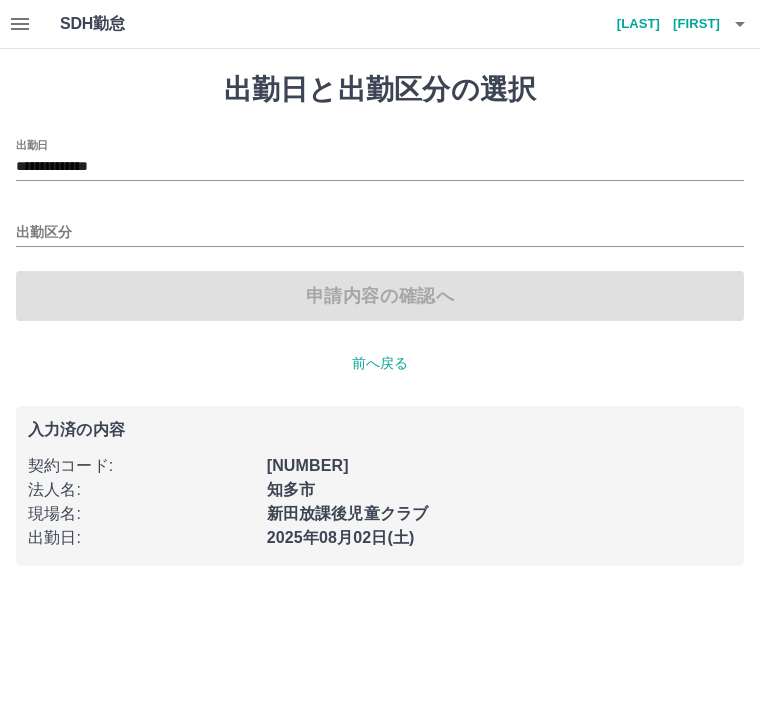 click on "出勤区分" at bounding box center [380, 233] 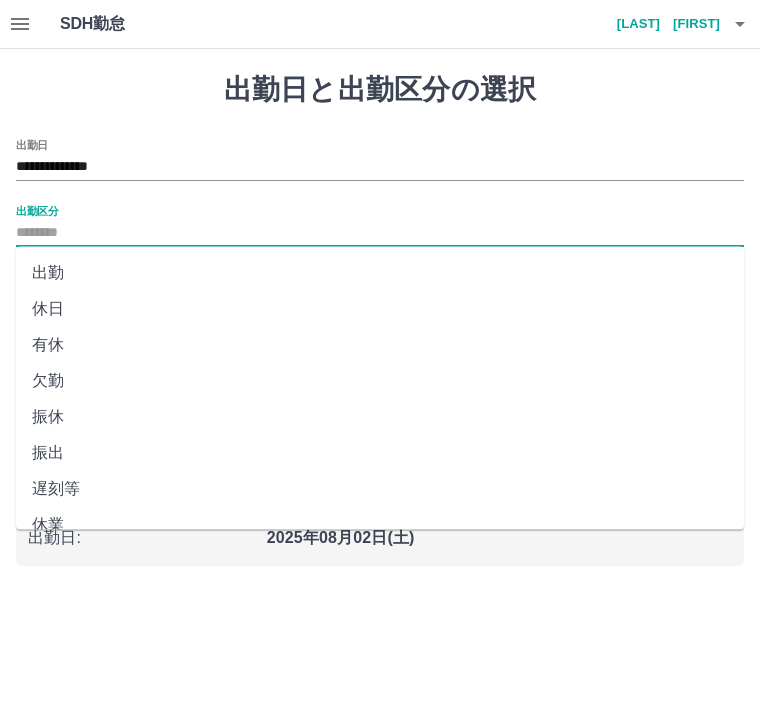 click on "出勤" at bounding box center (380, 273) 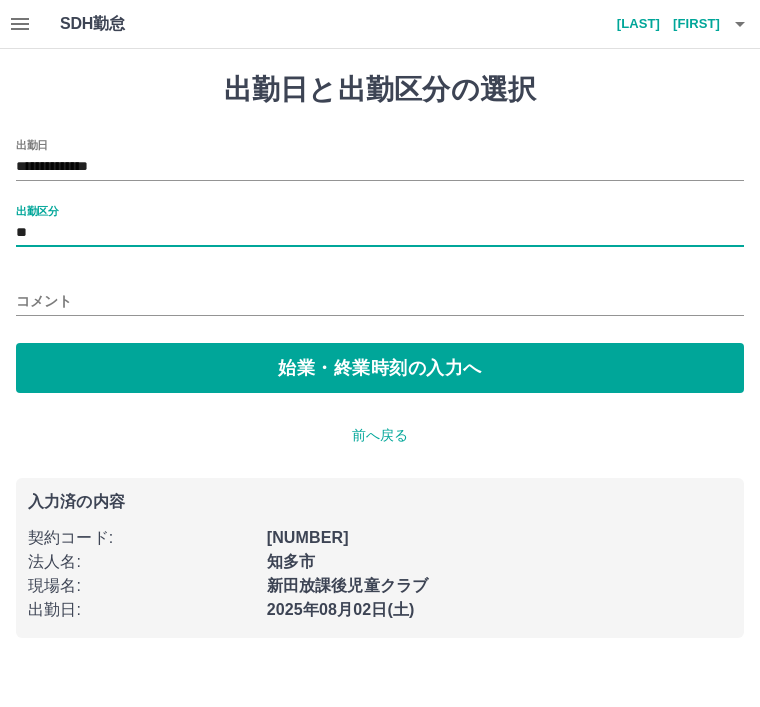 click on "始業・終業時刻の入力へ" at bounding box center (380, 368) 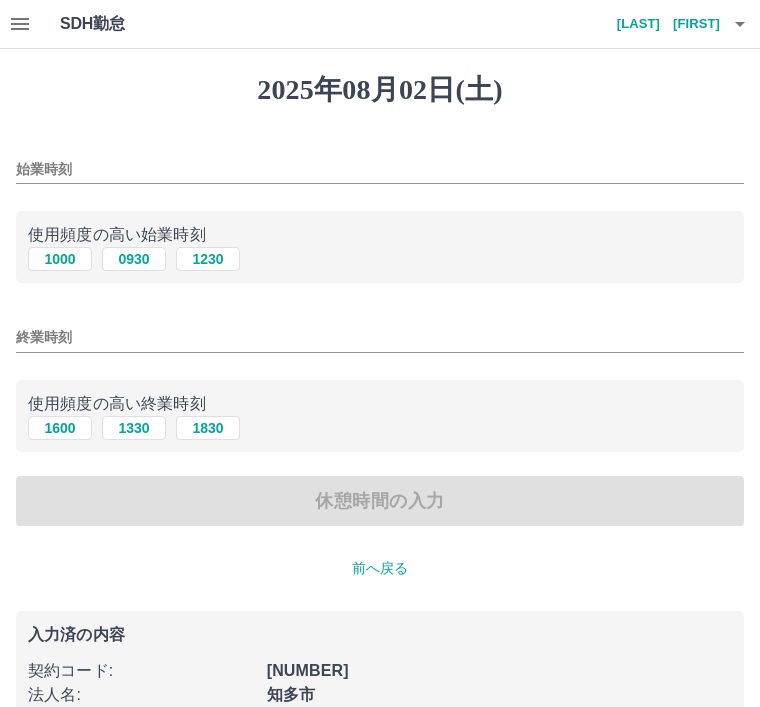 click on "始業時刻" at bounding box center (380, 169) 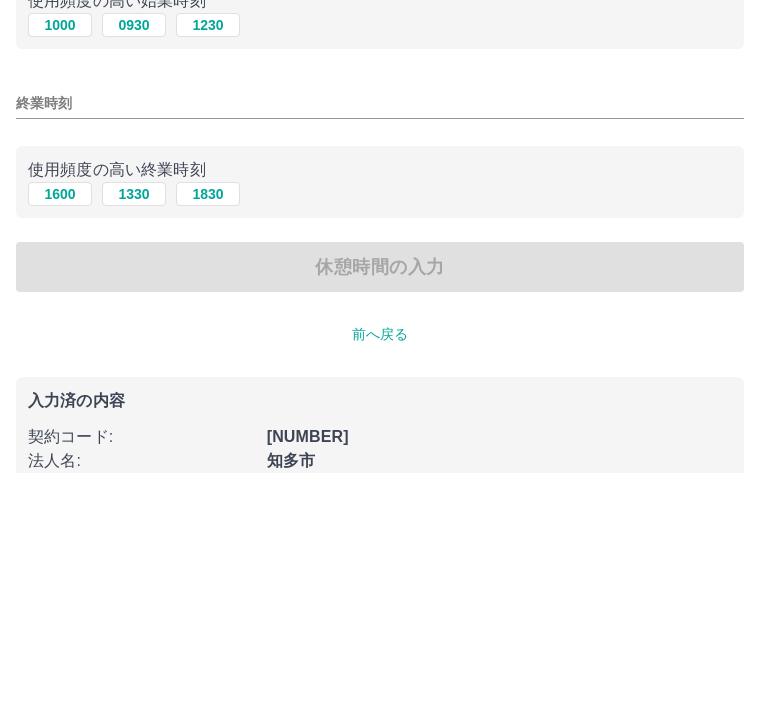 type on "****" 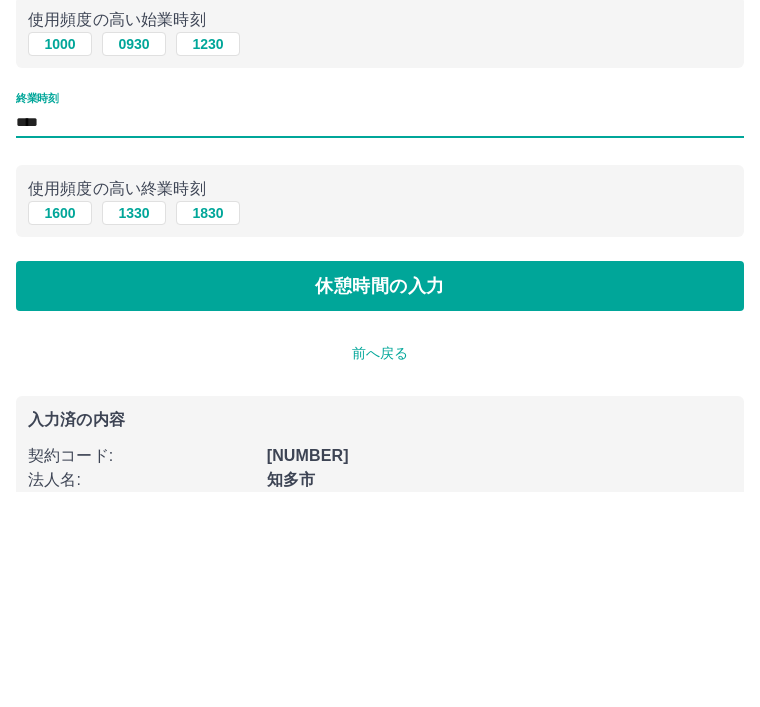 type on "****" 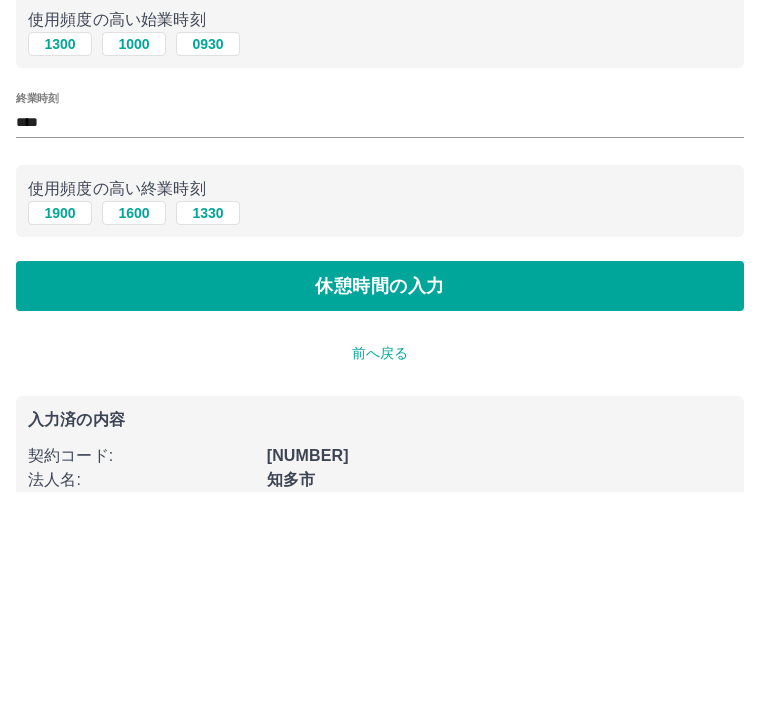 scroll, scrollTop: 50, scrollLeft: 0, axis: vertical 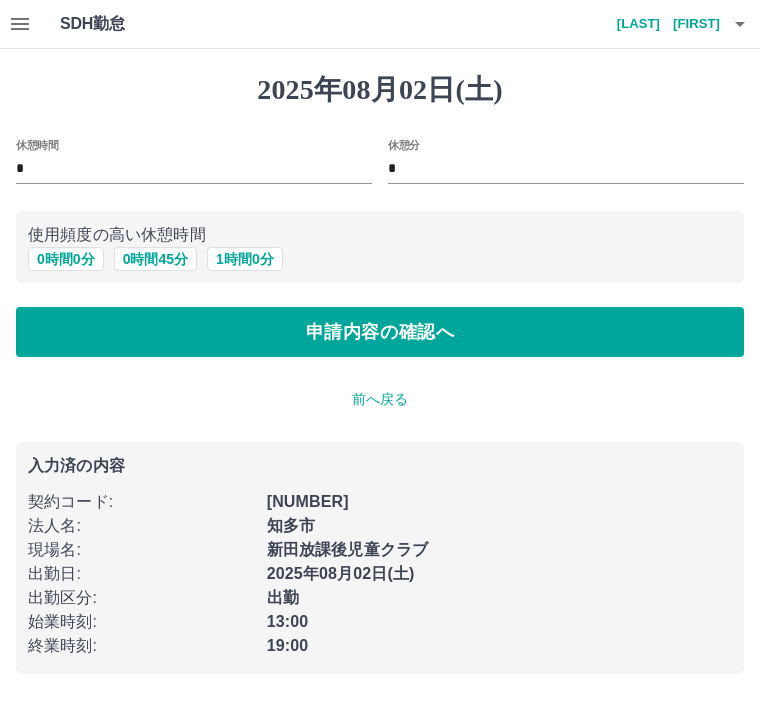 click on "申請内容の確認へ" at bounding box center (380, 332) 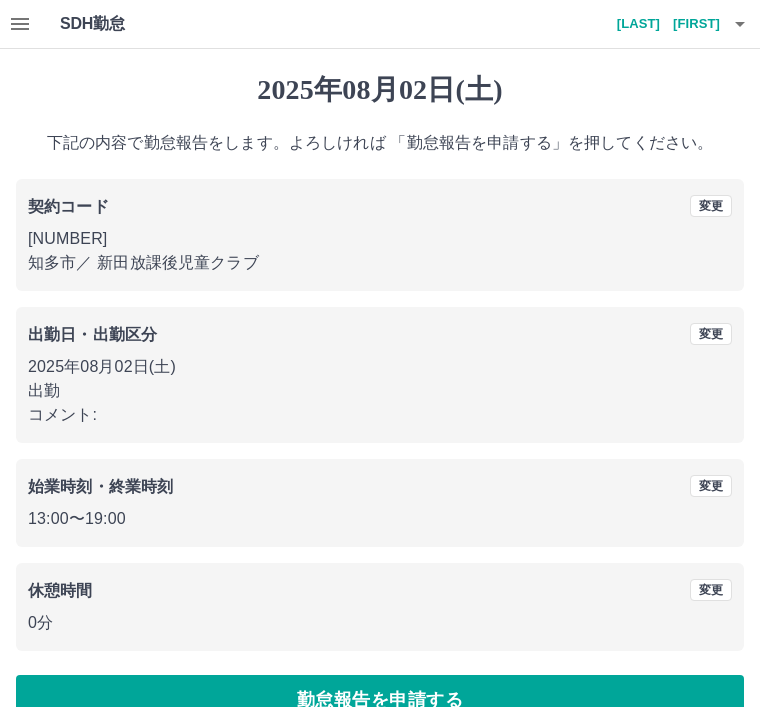 scroll, scrollTop: 41, scrollLeft: 0, axis: vertical 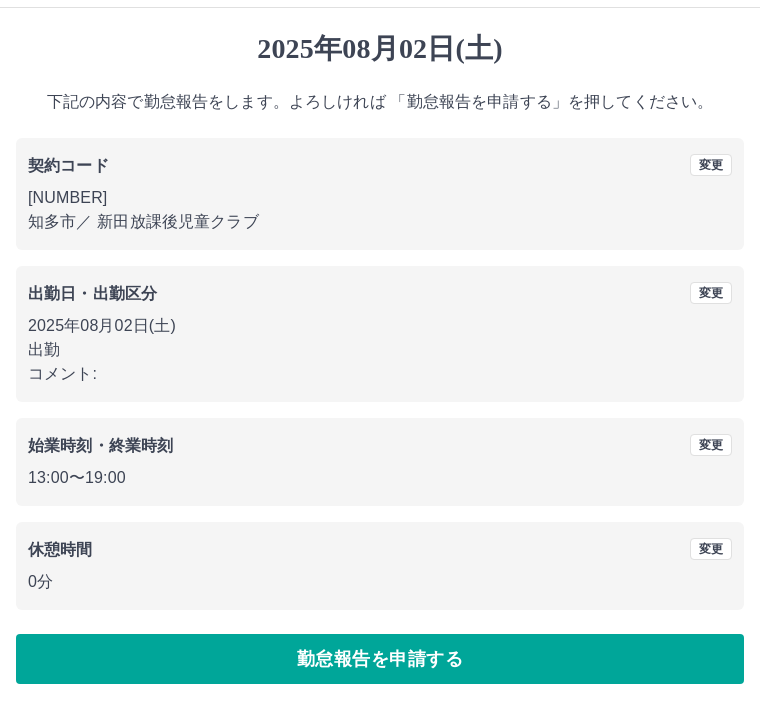 click on "勤怠報告を申請する" at bounding box center (380, 659) 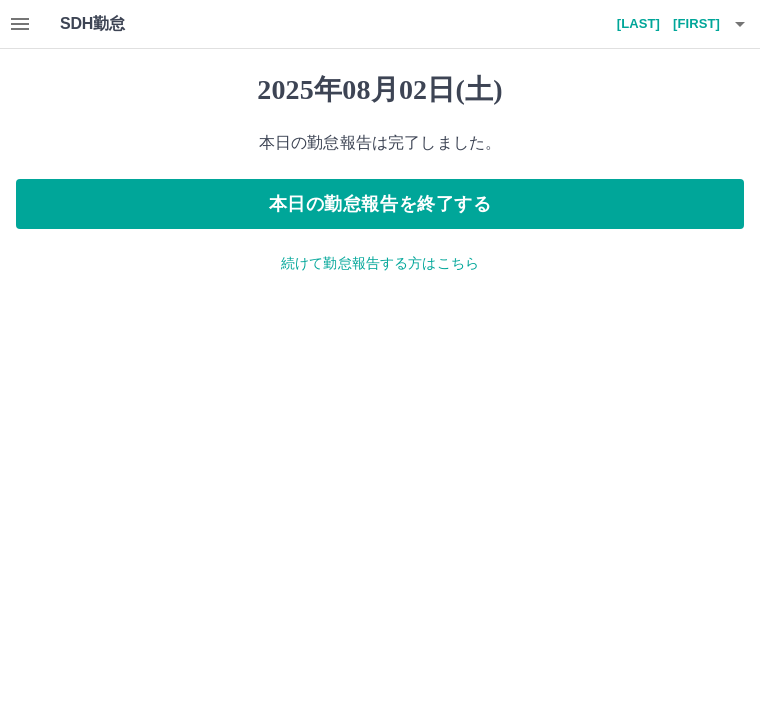 click on "続けて勤怠報告する方はこちら" at bounding box center (380, 263) 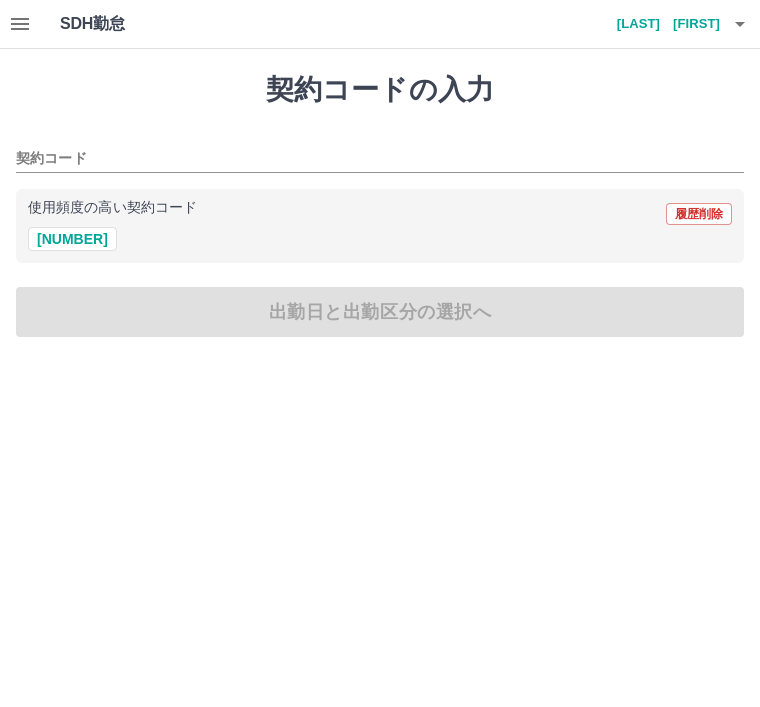 click on "[NUMBER]" at bounding box center [72, 239] 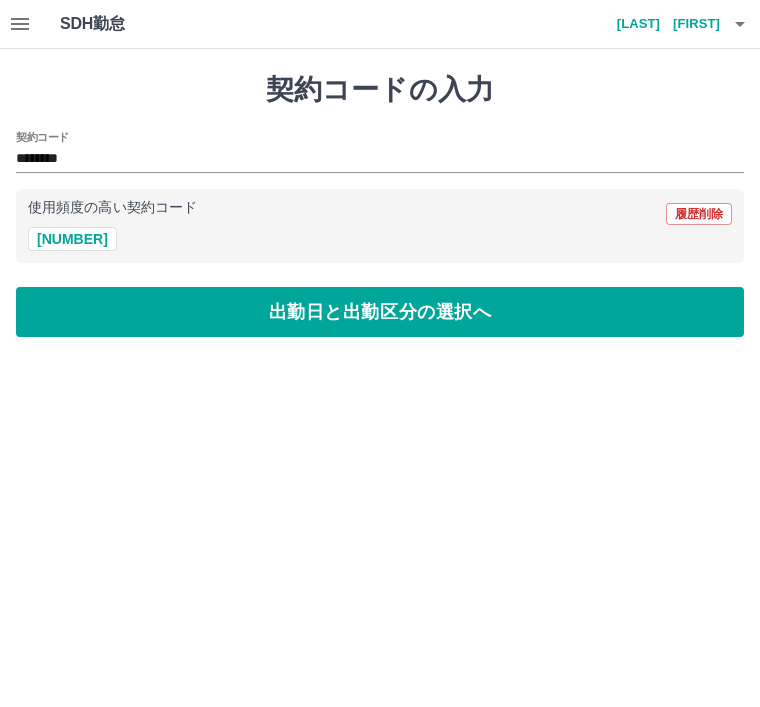 type on "********" 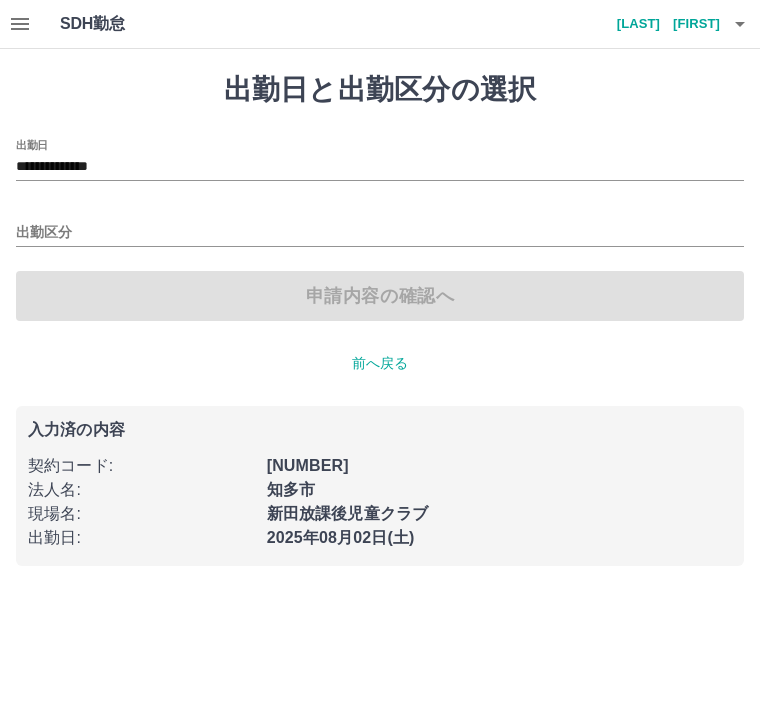 click on "**********" at bounding box center [380, 167] 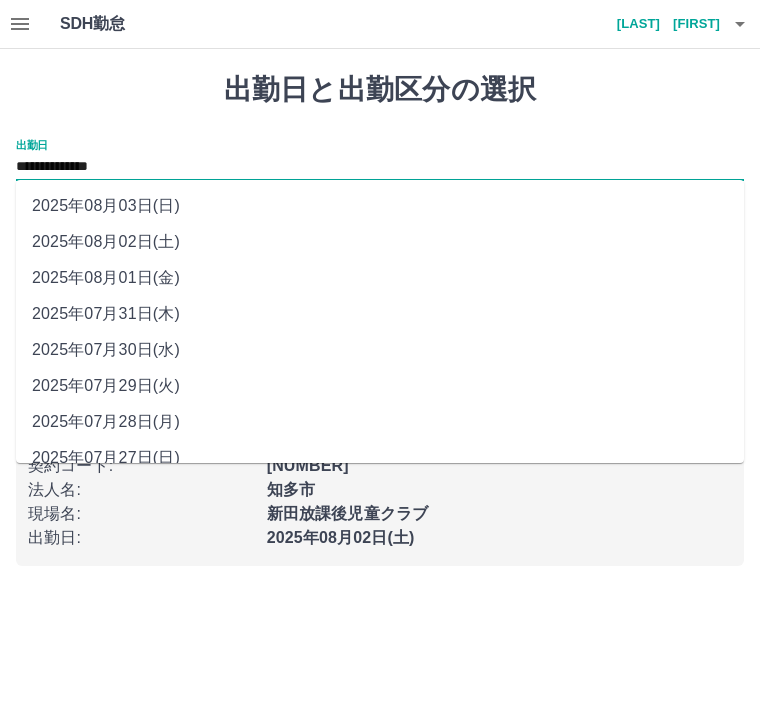 click on "2025年08月01日(金)" at bounding box center (380, 278) 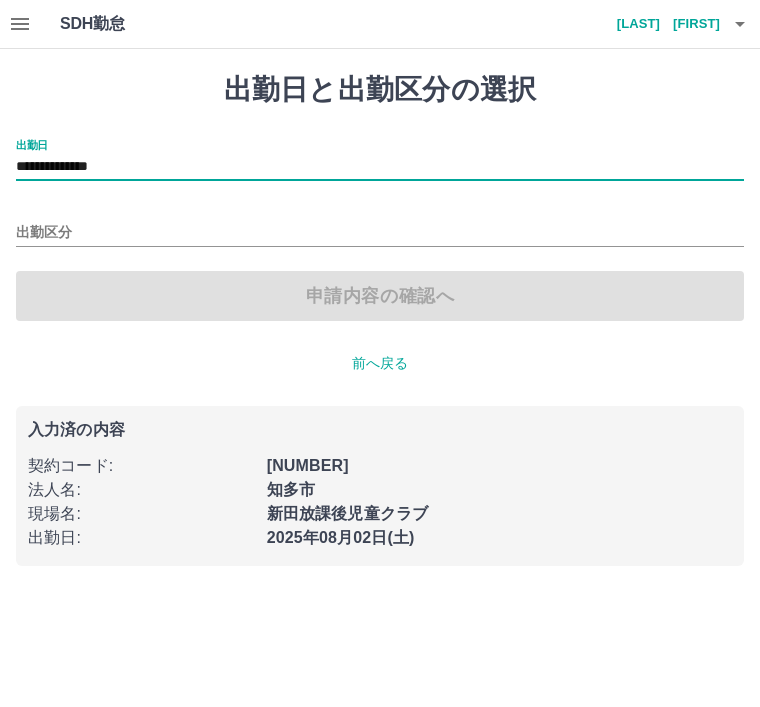 click on "出勤区分" at bounding box center [380, 233] 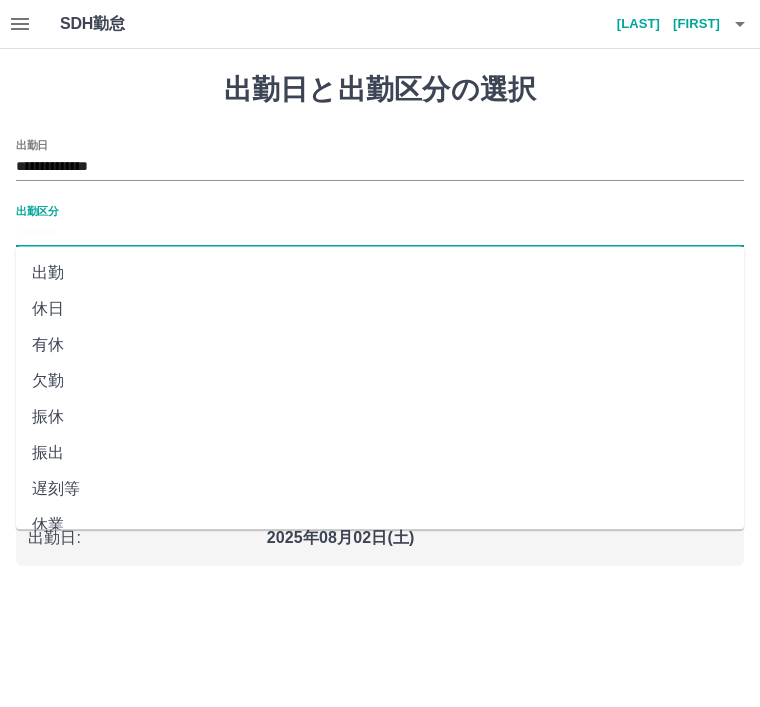 click on "出勤" at bounding box center (380, 273) 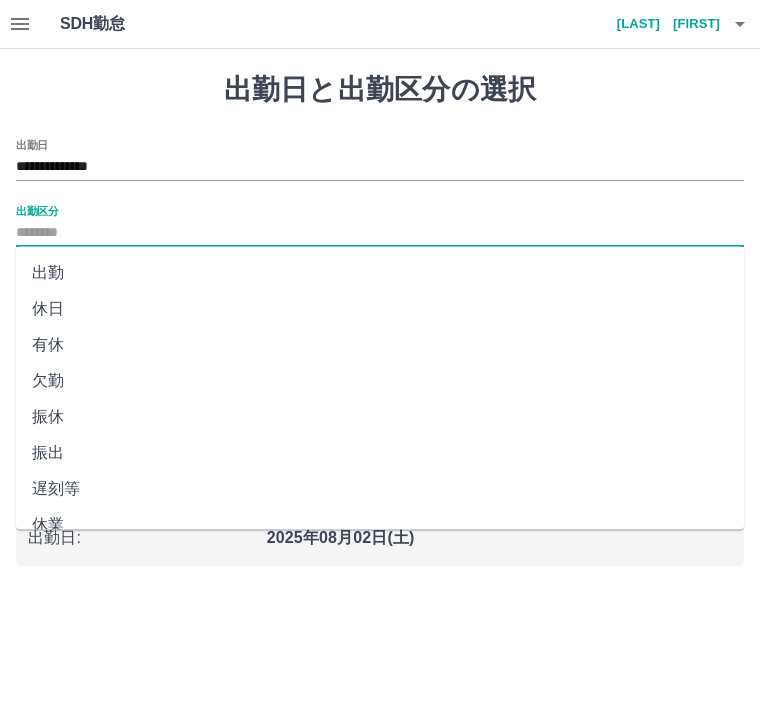 type on "**" 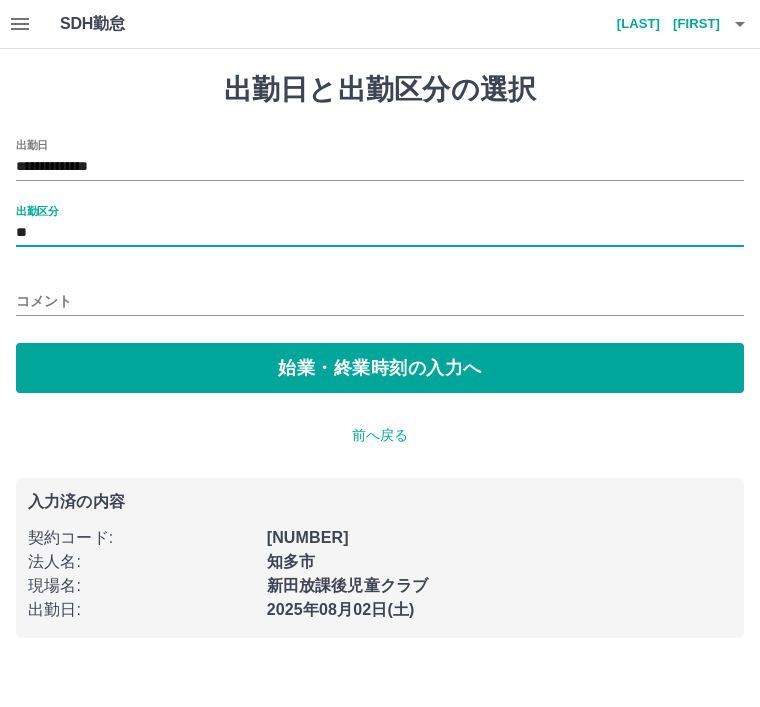 click on "始業・終業時刻の入力へ" at bounding box center [380, 368] 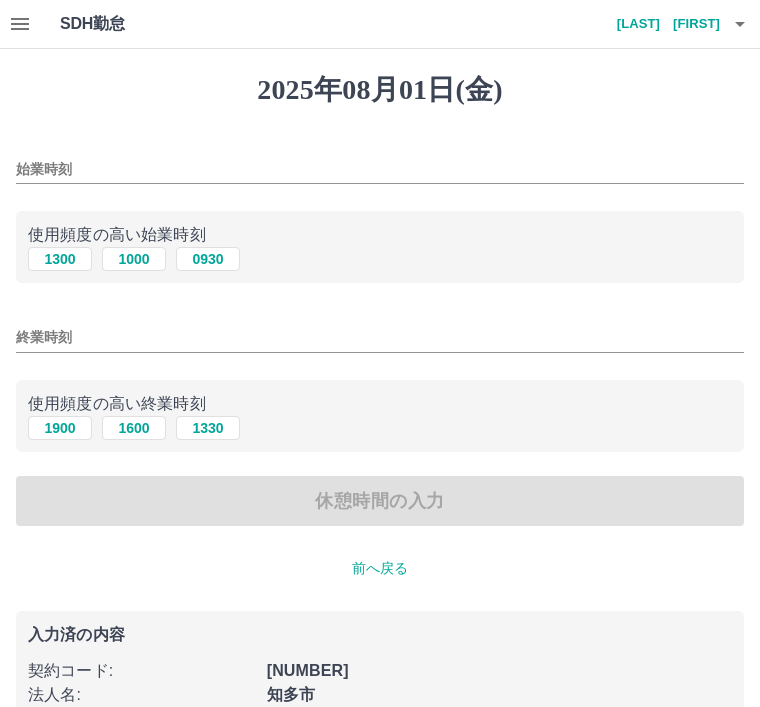 click on "始業時刻" at bounding box center [380, 163] 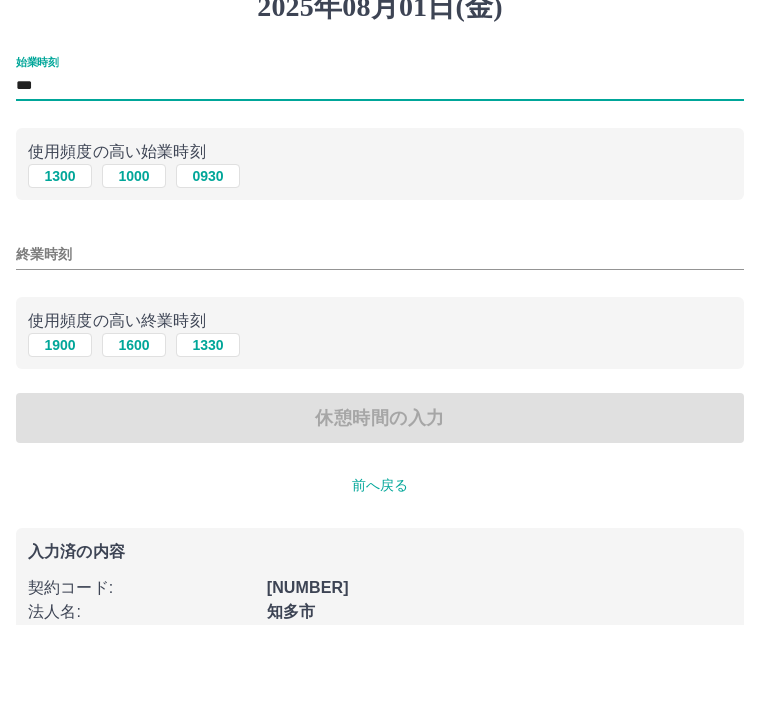 type on "***" 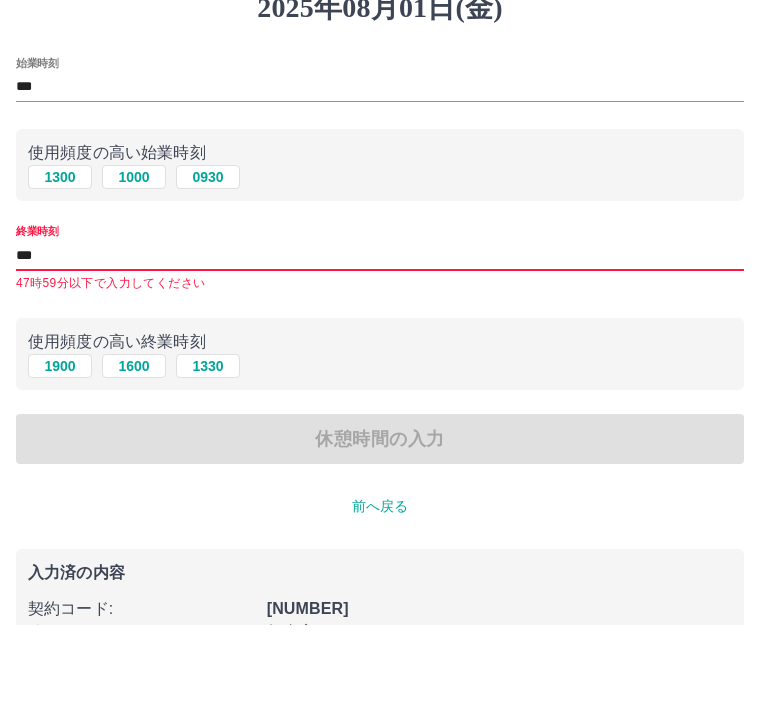 type on "****" 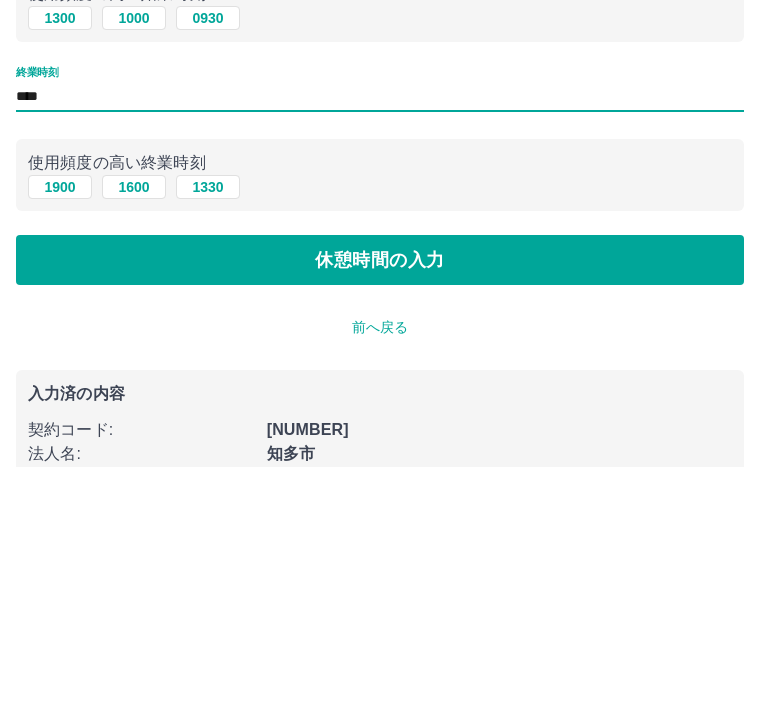 click on "休憩時間の入力" at bounding box center (380, 501) 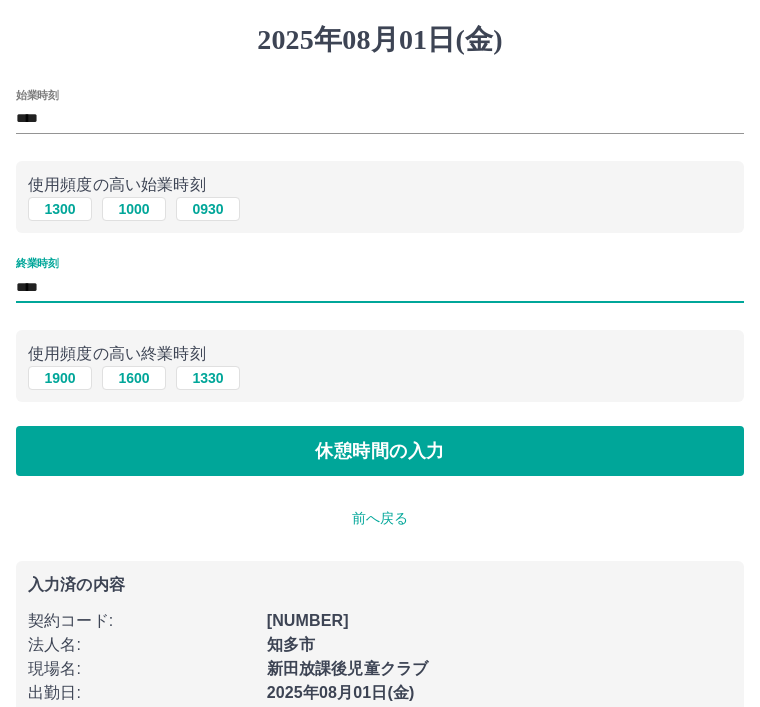 scroll, scrollTop: 0, scrollLeft: 0, axis: both 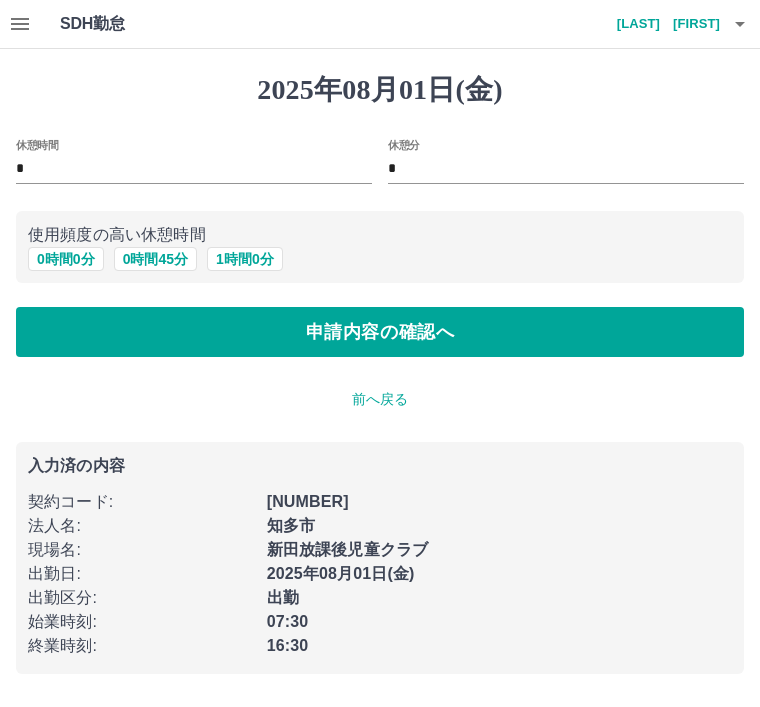 click on "1 時間 0 分" at bounding box center (245, 259) 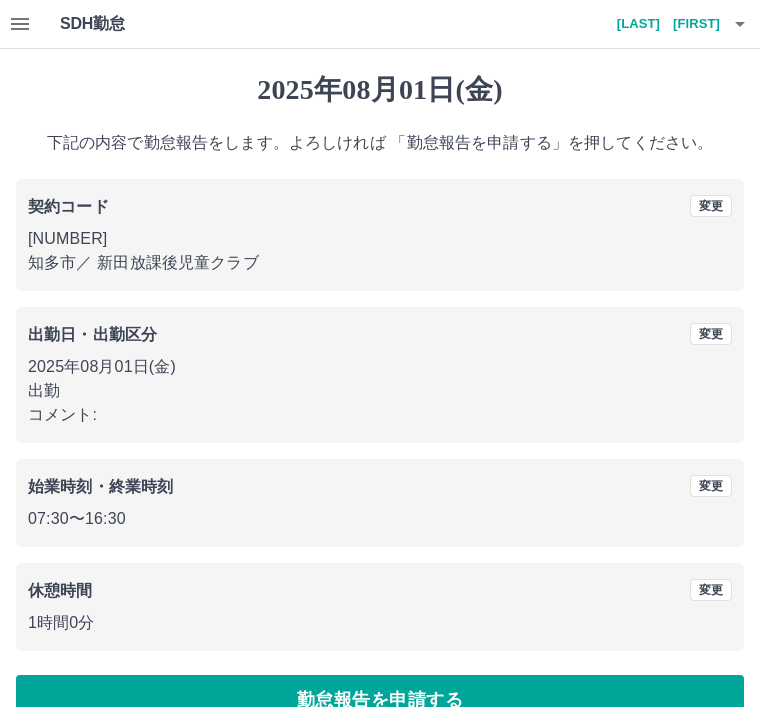 scroll, scrollTop: 41, scrollLeft: 0, axis: vertical 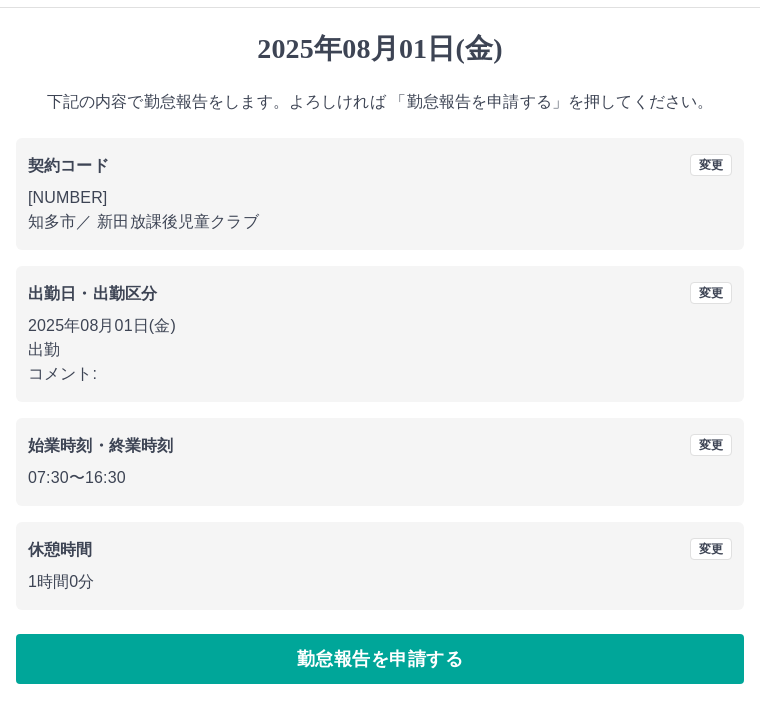 click on "勤怠報告を申請する" at bounding box center (380, 659) 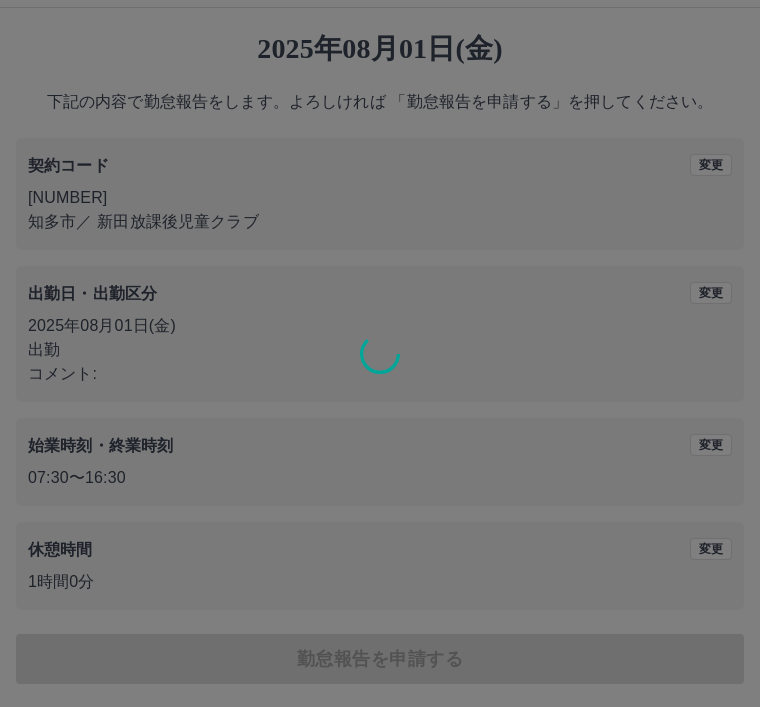 scroll, scrollTop: 0, scrollLeft: 0, axis: both 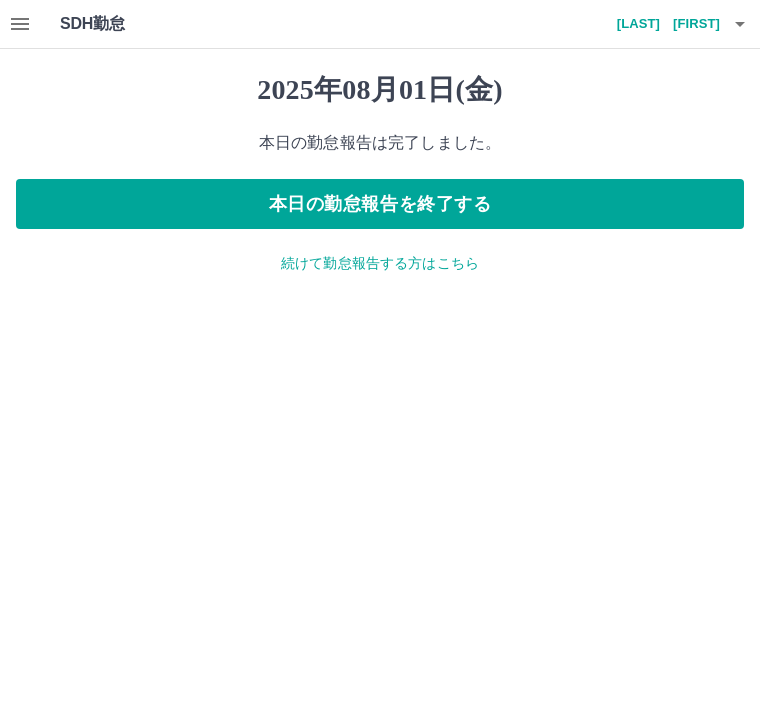 click at bounding box center (20, 24) 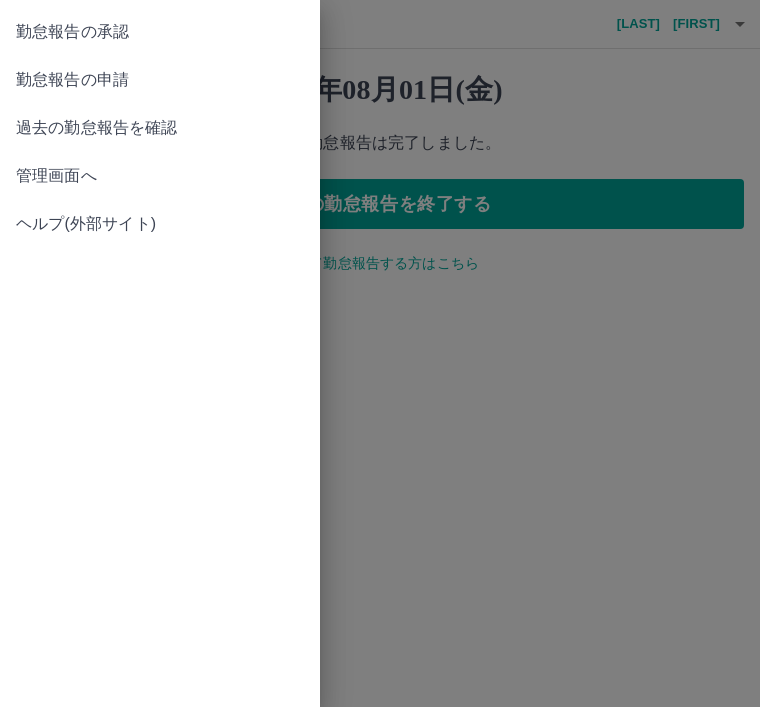 click on "勤怠報告の承認" at bounding box center [160, 32] 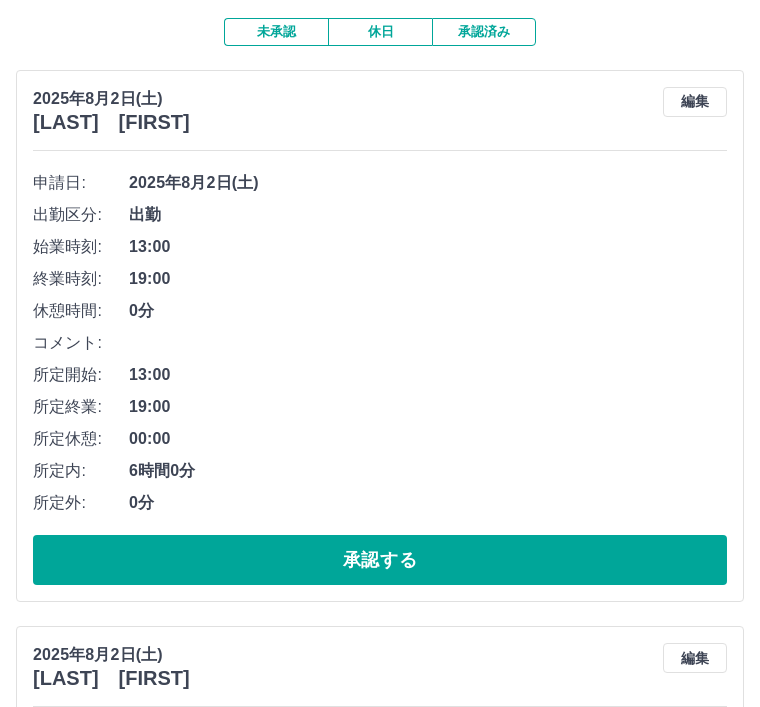 scroll, scrollTop: 0, scrollLeft: 0, axis: both 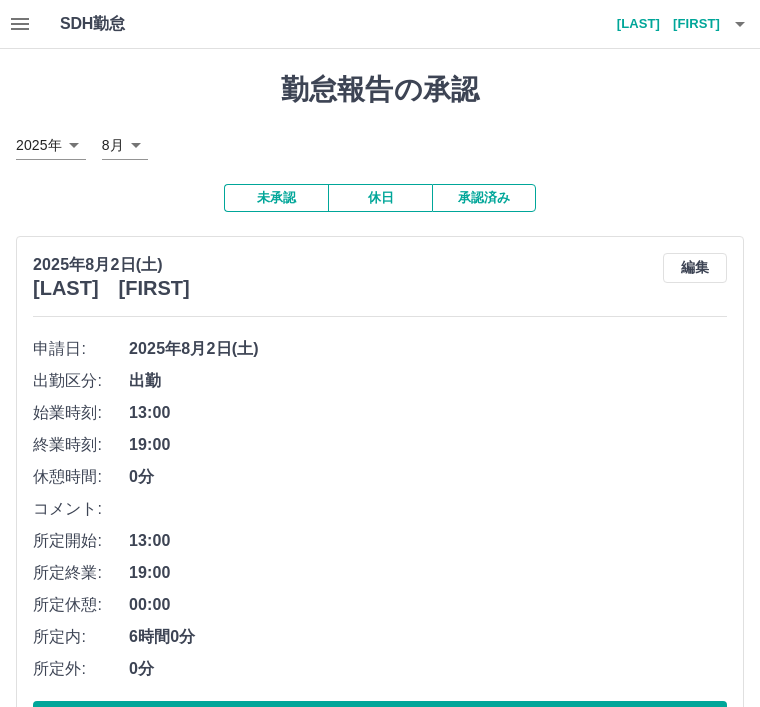 click on "[LAST]　[FIRST]" at bounding box center [660, 24] 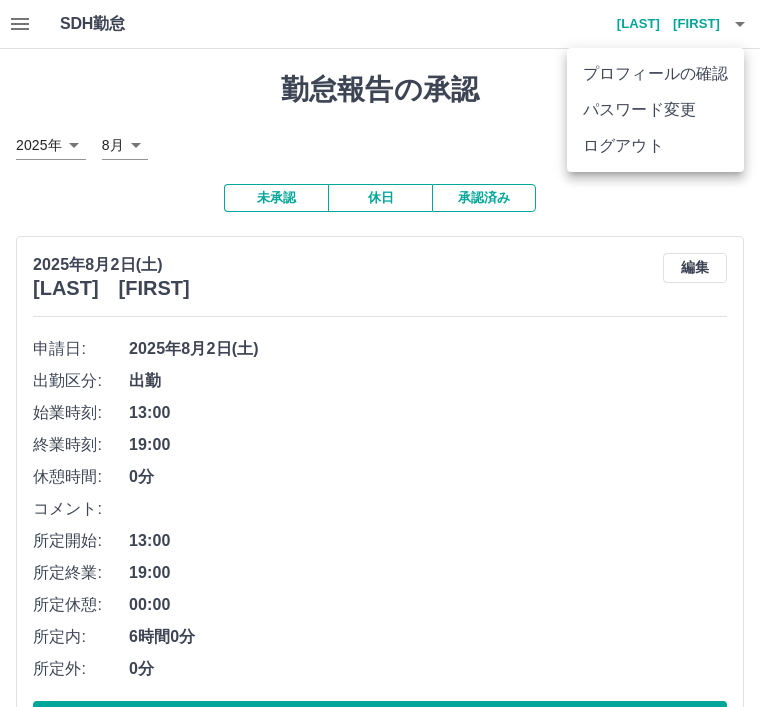 click on "ログアウト" at bounding box center [655, 146] 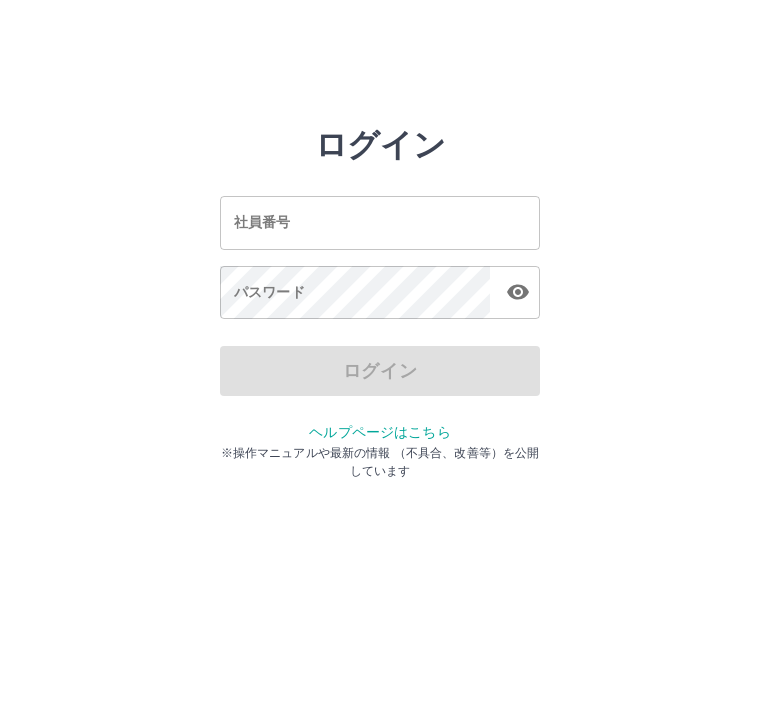 scroll, scrollTop: 0, scrollLeft: 0, axis: both 